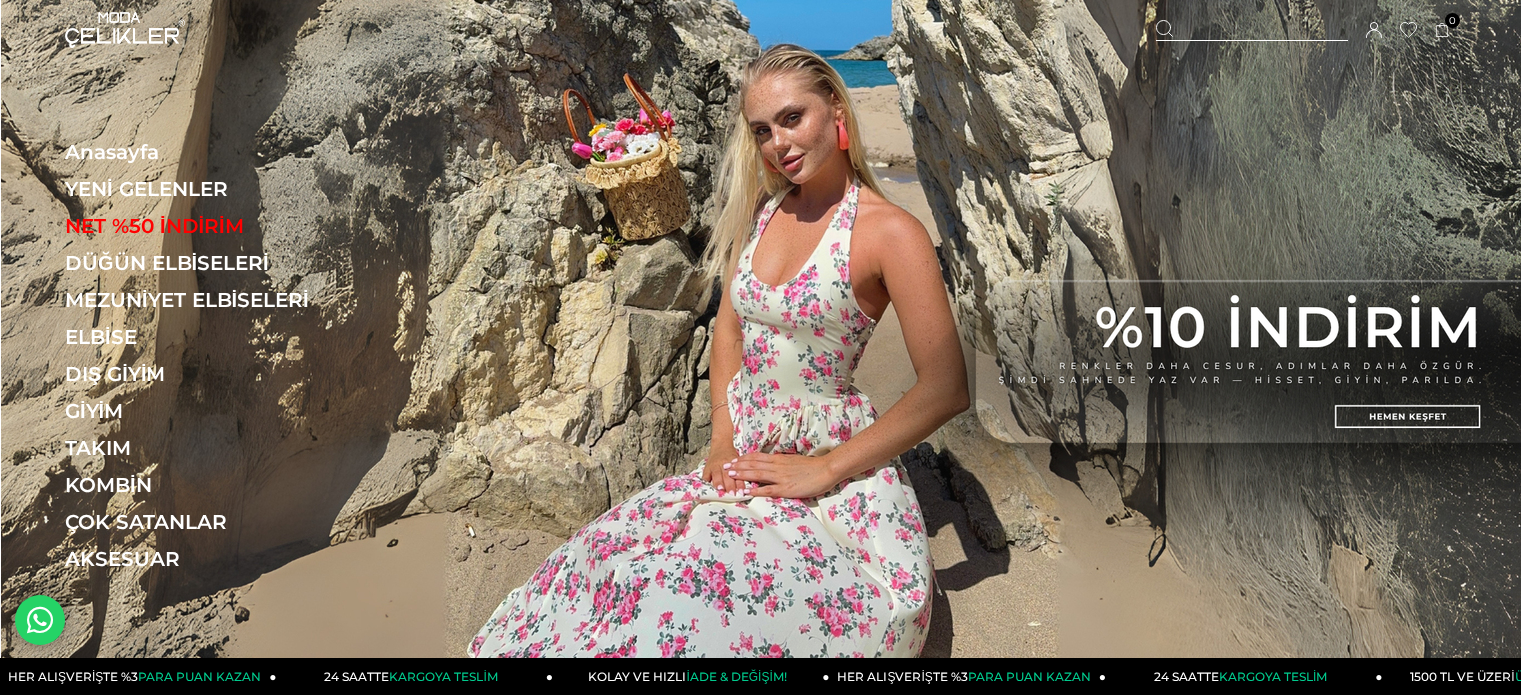 scroll, scrollTop: 0, scrollLeft: 0, axis: both 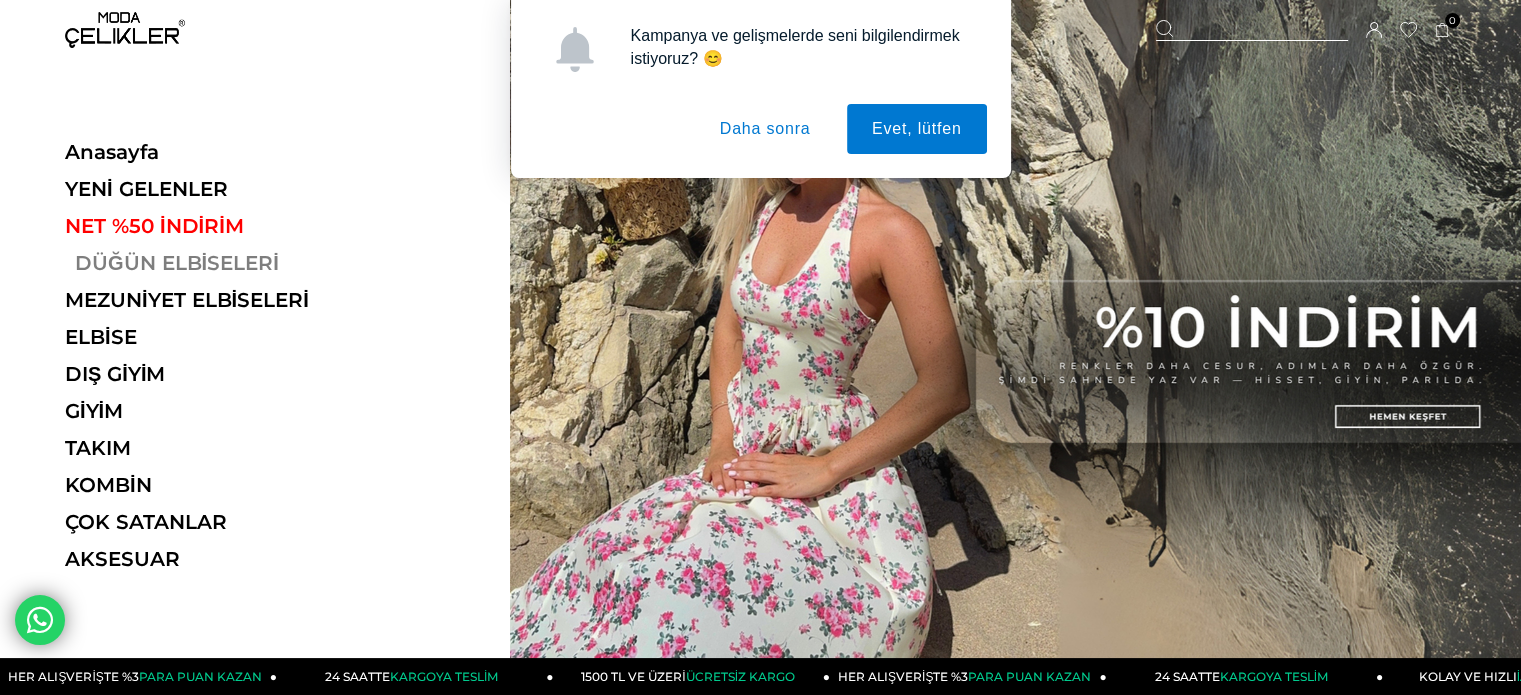 click on "DÜĞÜN ELBİSELERİ" at bounding box center (202, 263) 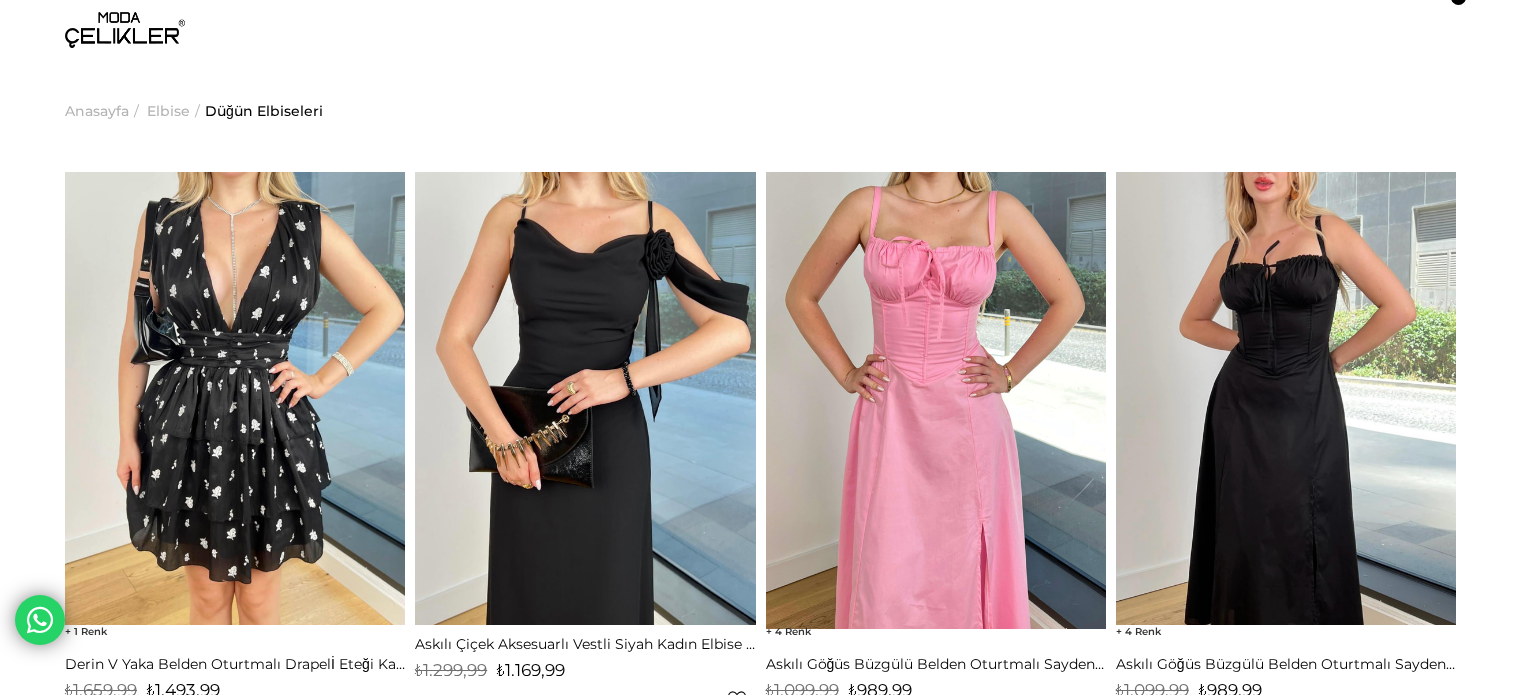 scroll, scrollTop: 0, scrollLeft: 0, axis: both 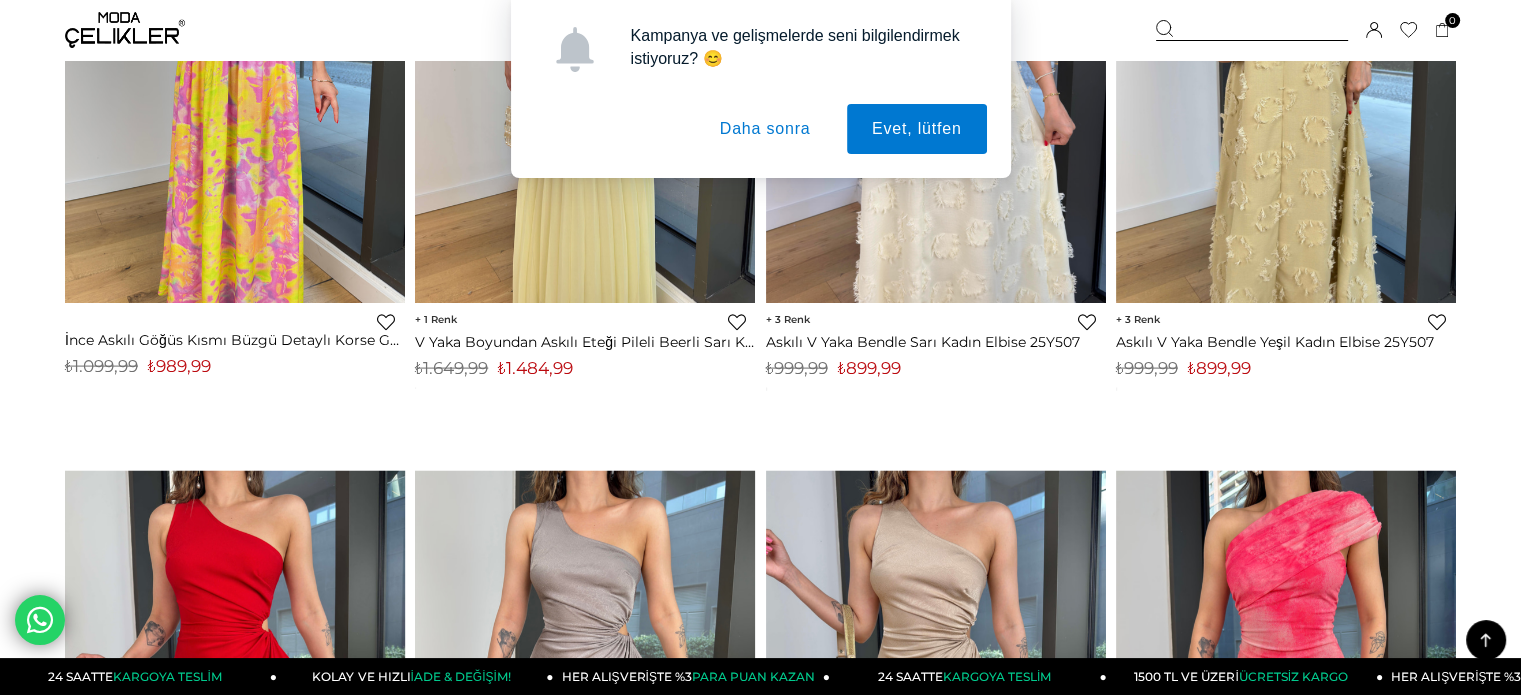 click on "Kampanya ve gelişmelerde seni bilgilendirmek istiyoruz? 😊 Evet, lütfen Daha sonra" at bounding box center [760, 89] 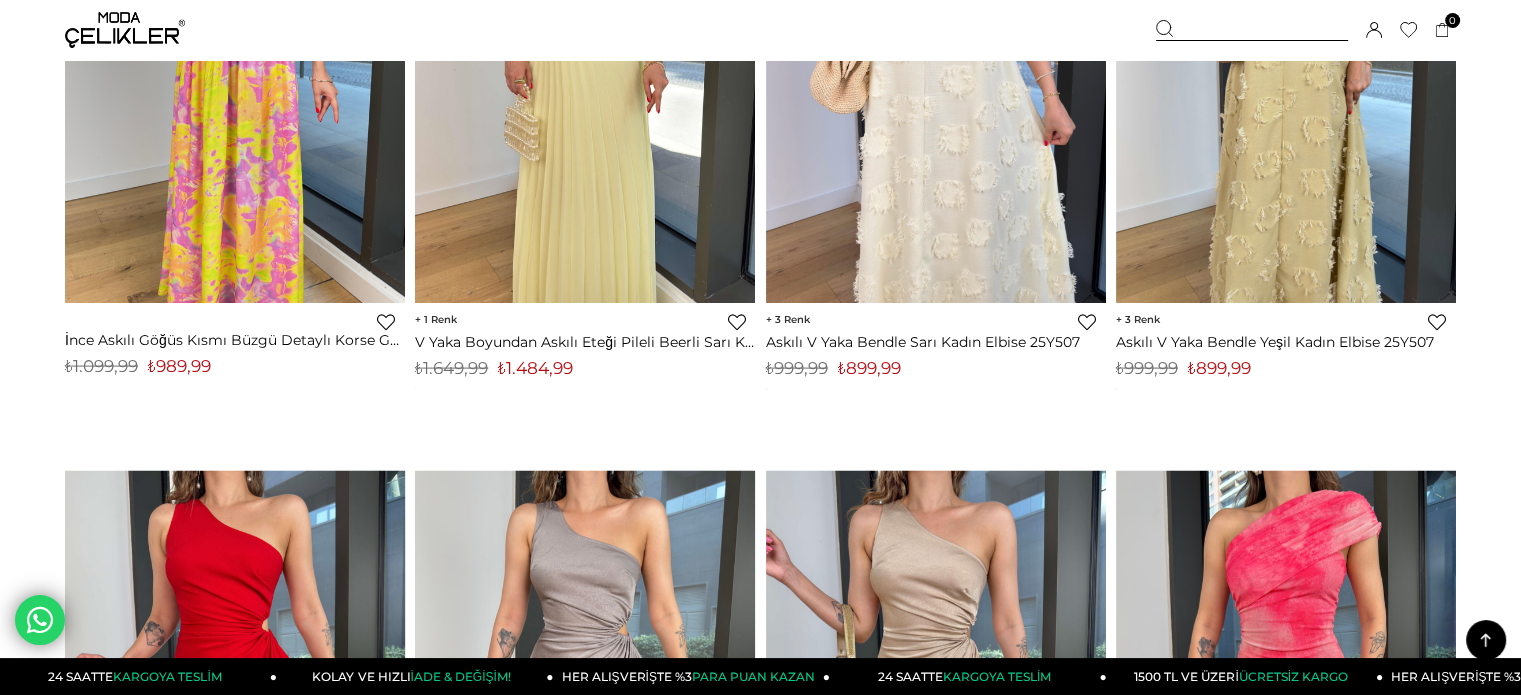 type 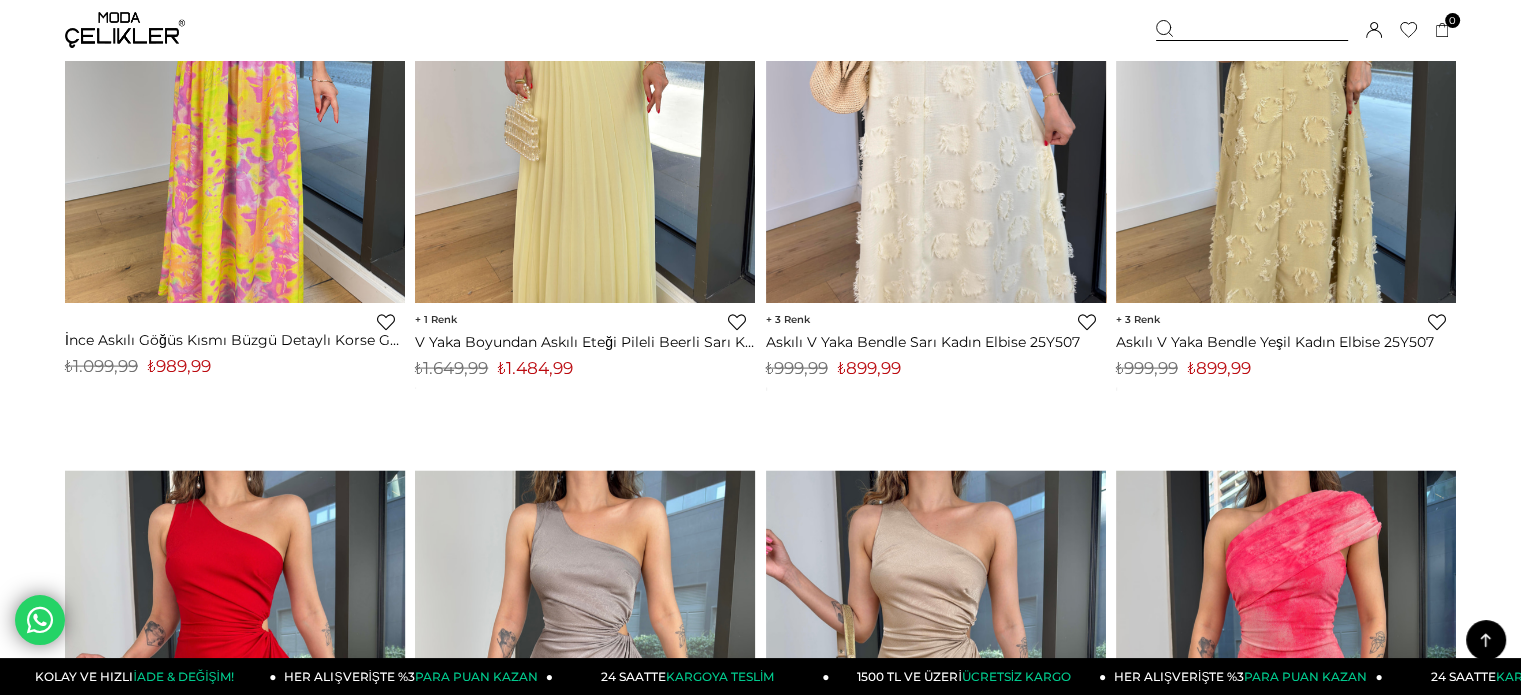 click 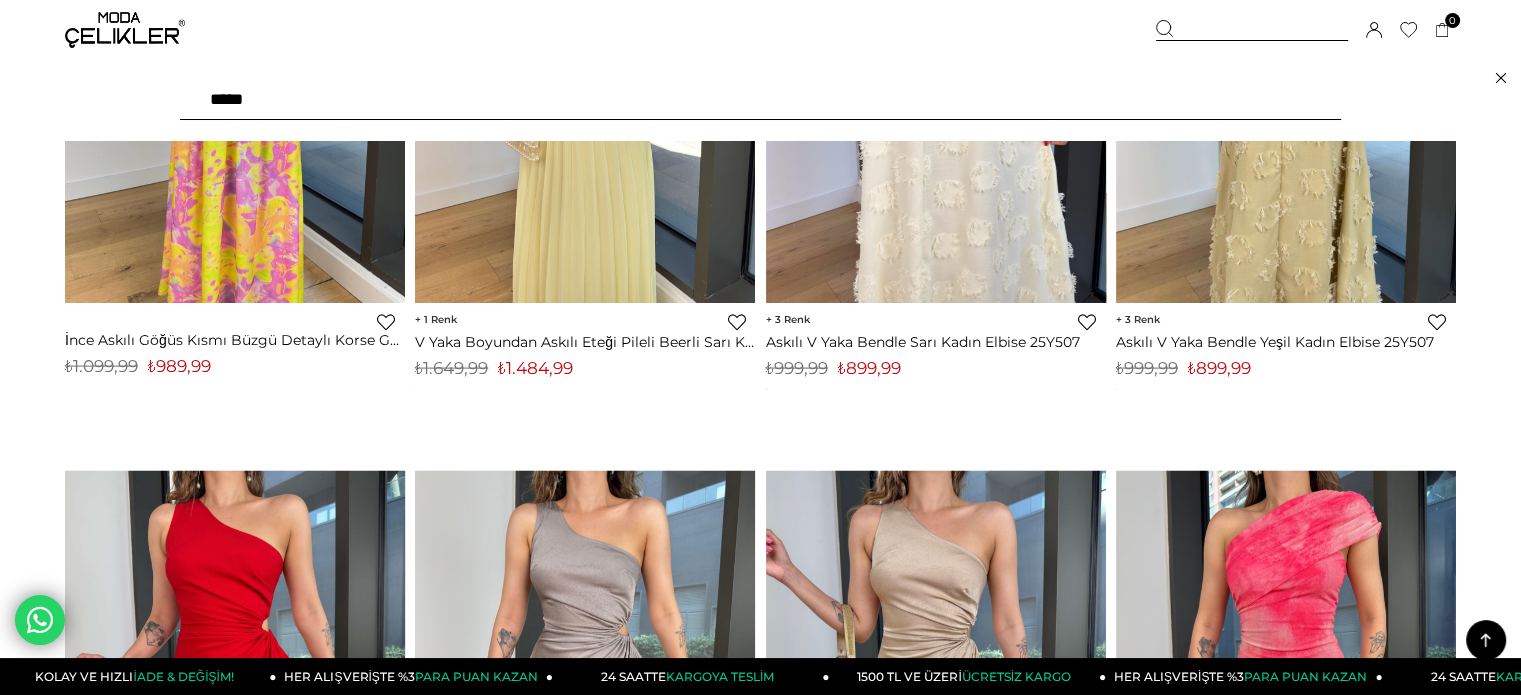 click at bounding box center (1252, 30) 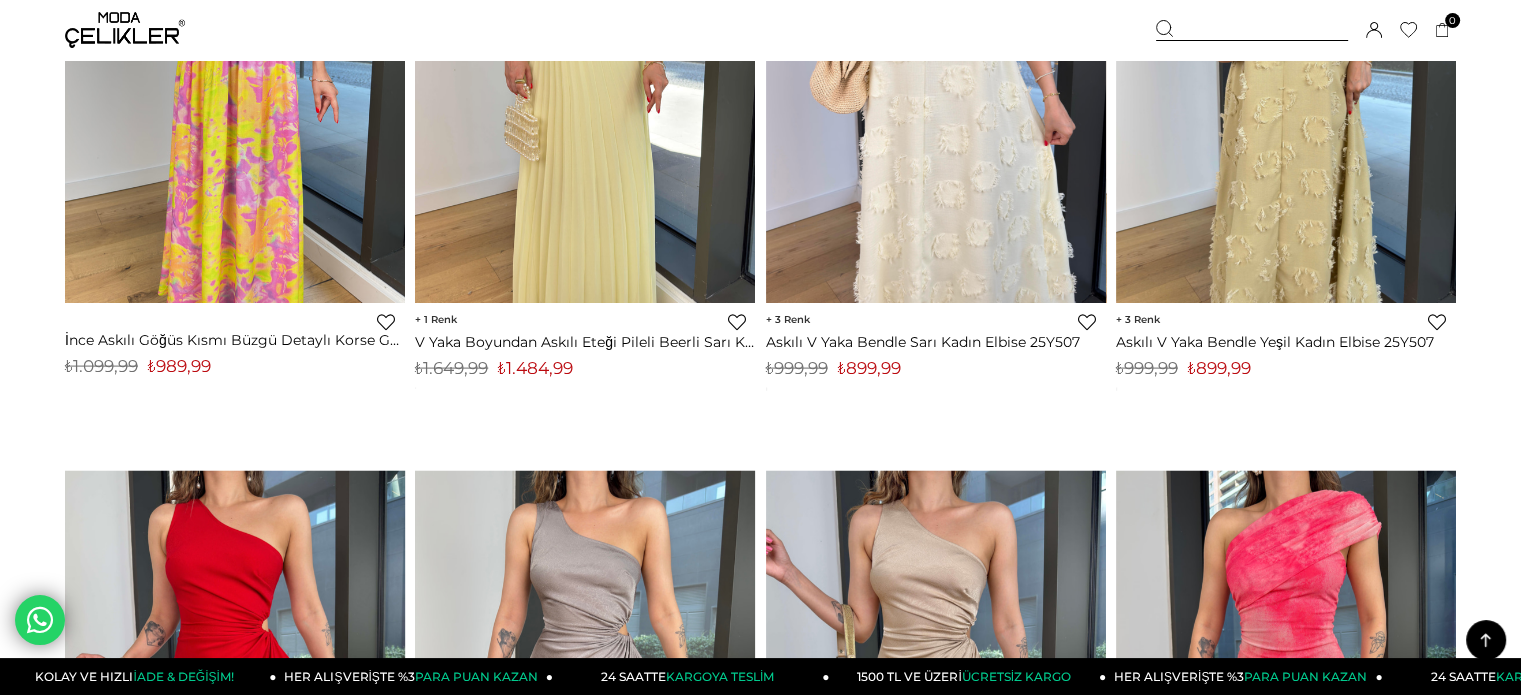 click at bounding box center (1252, 30) 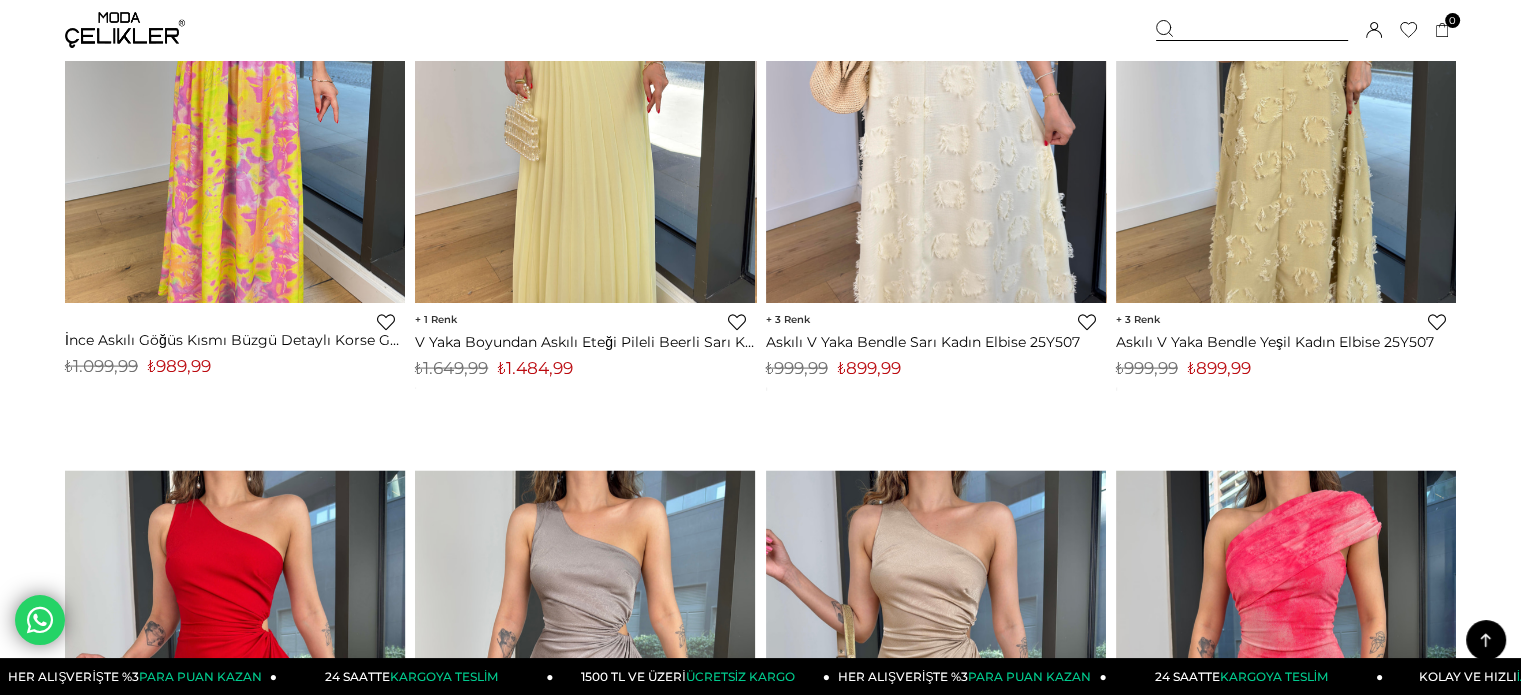 drag, startPoint x: 1186, startPoint y: 44, endPoint x: 1170, endPoint y: 11, distance: 36.67424 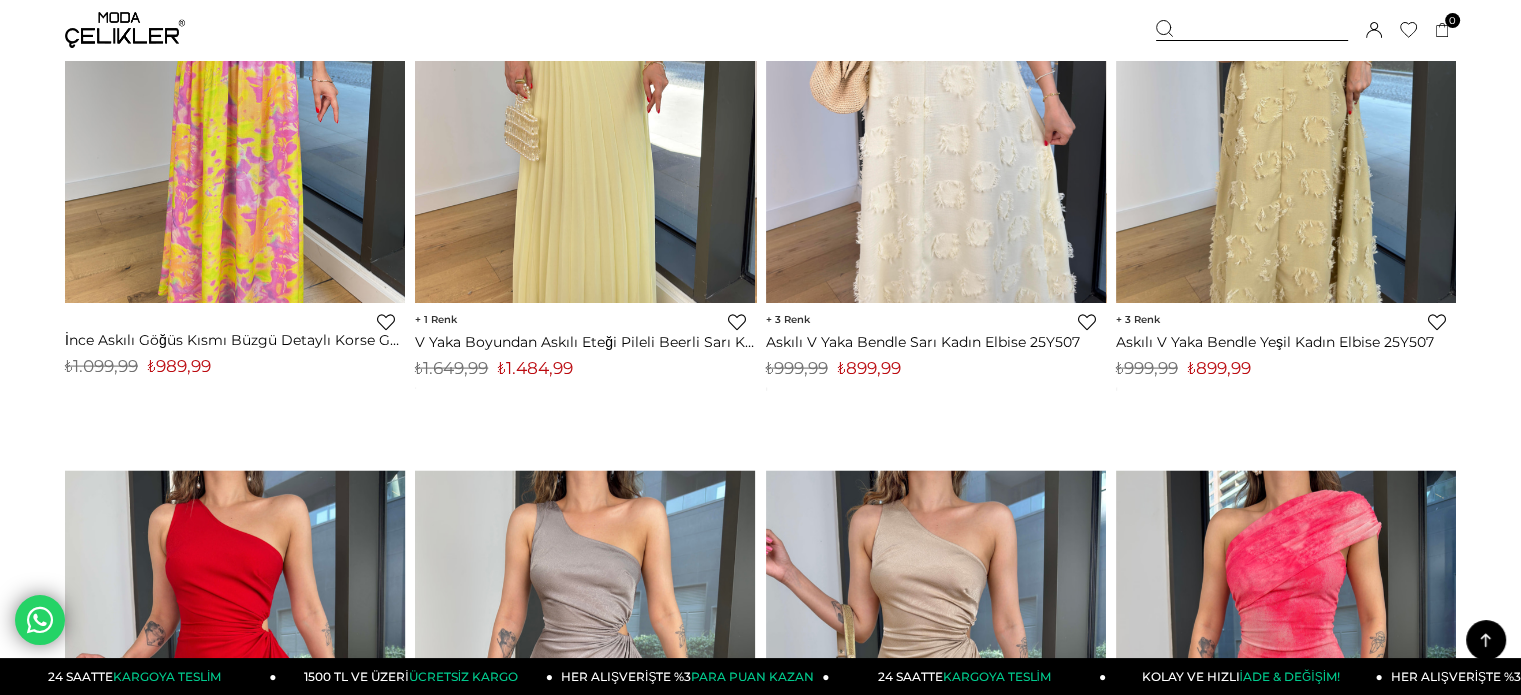 click 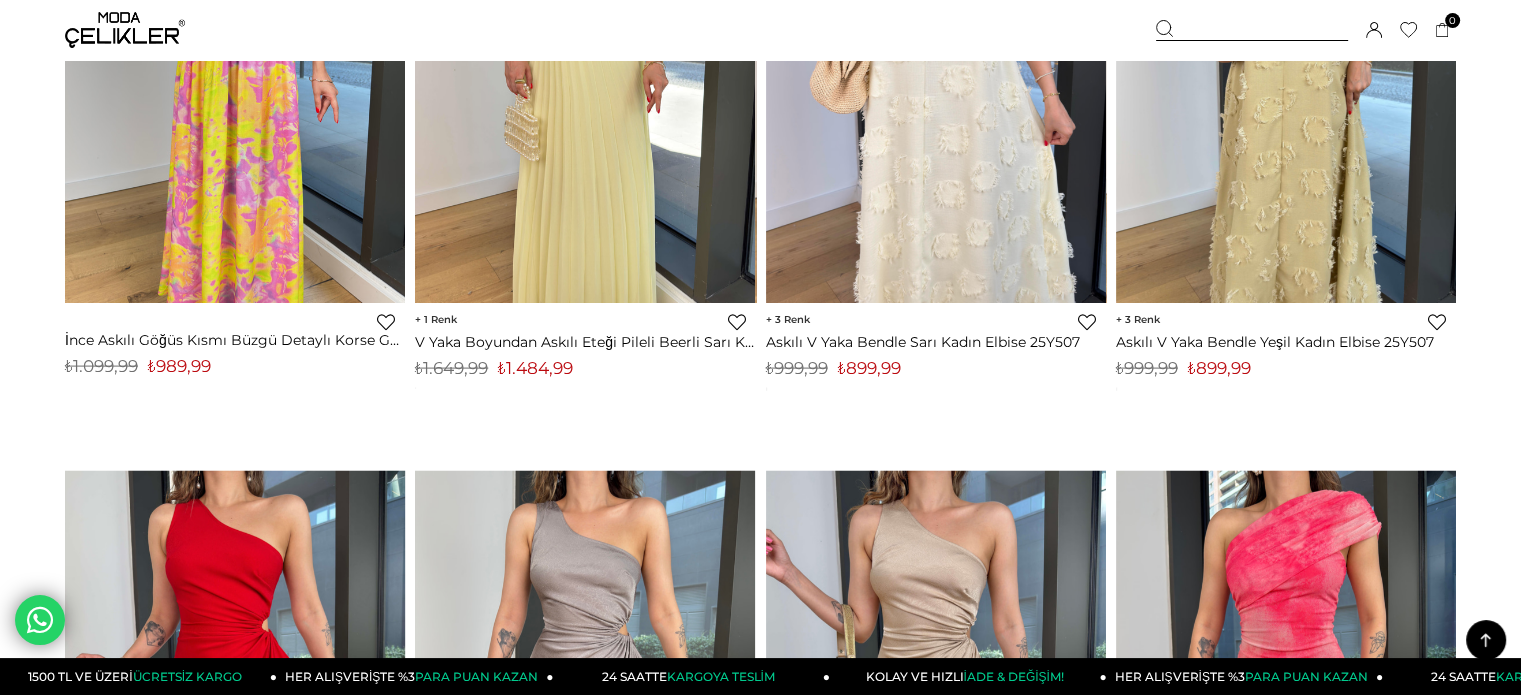 click 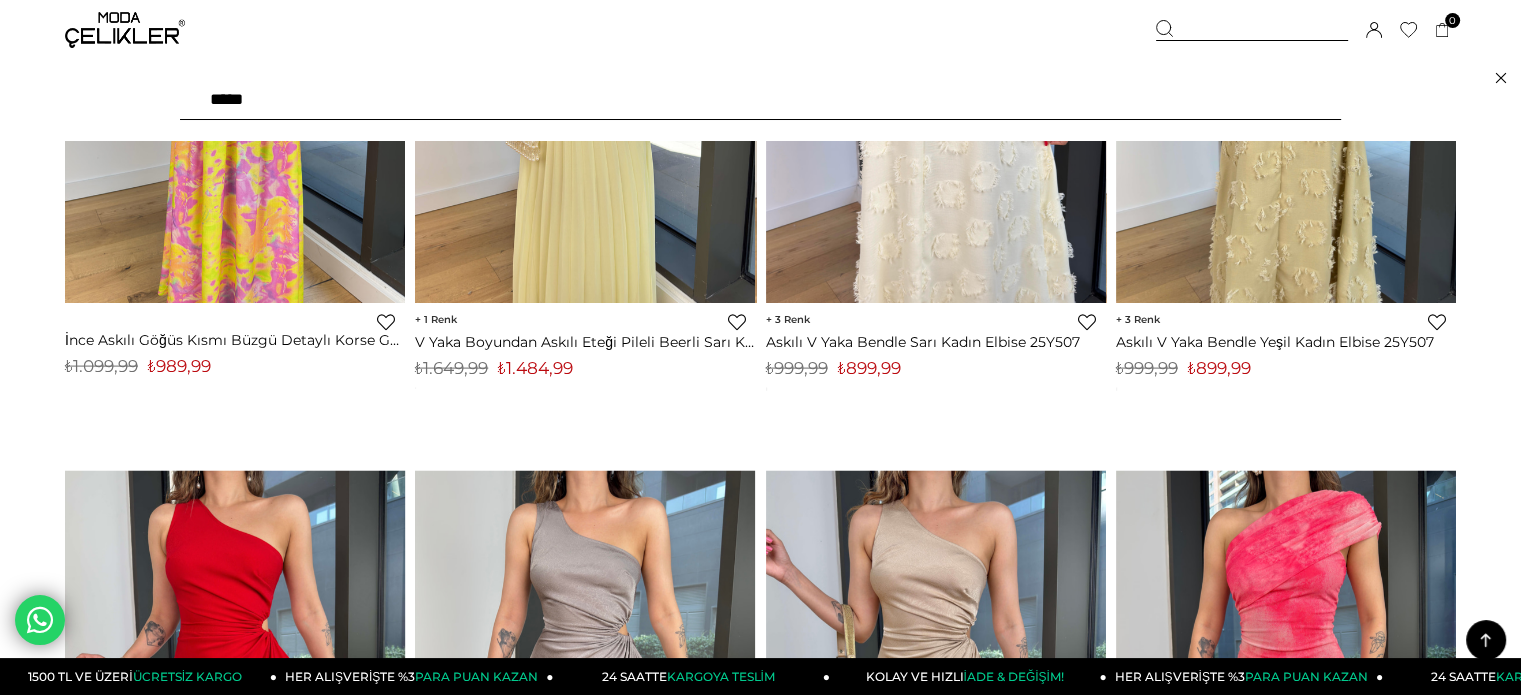 click at bounding box center [1252, 30] 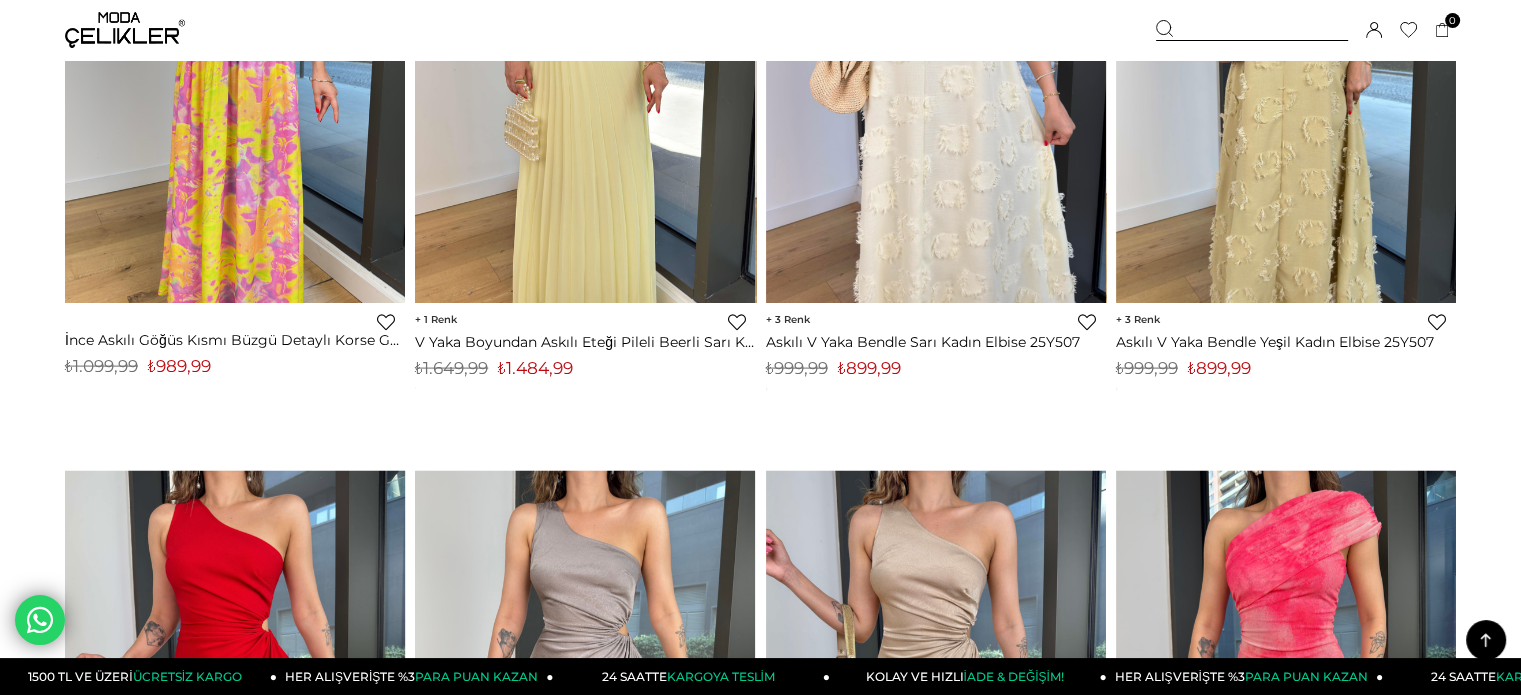 click at bounding box center (1252, 30) 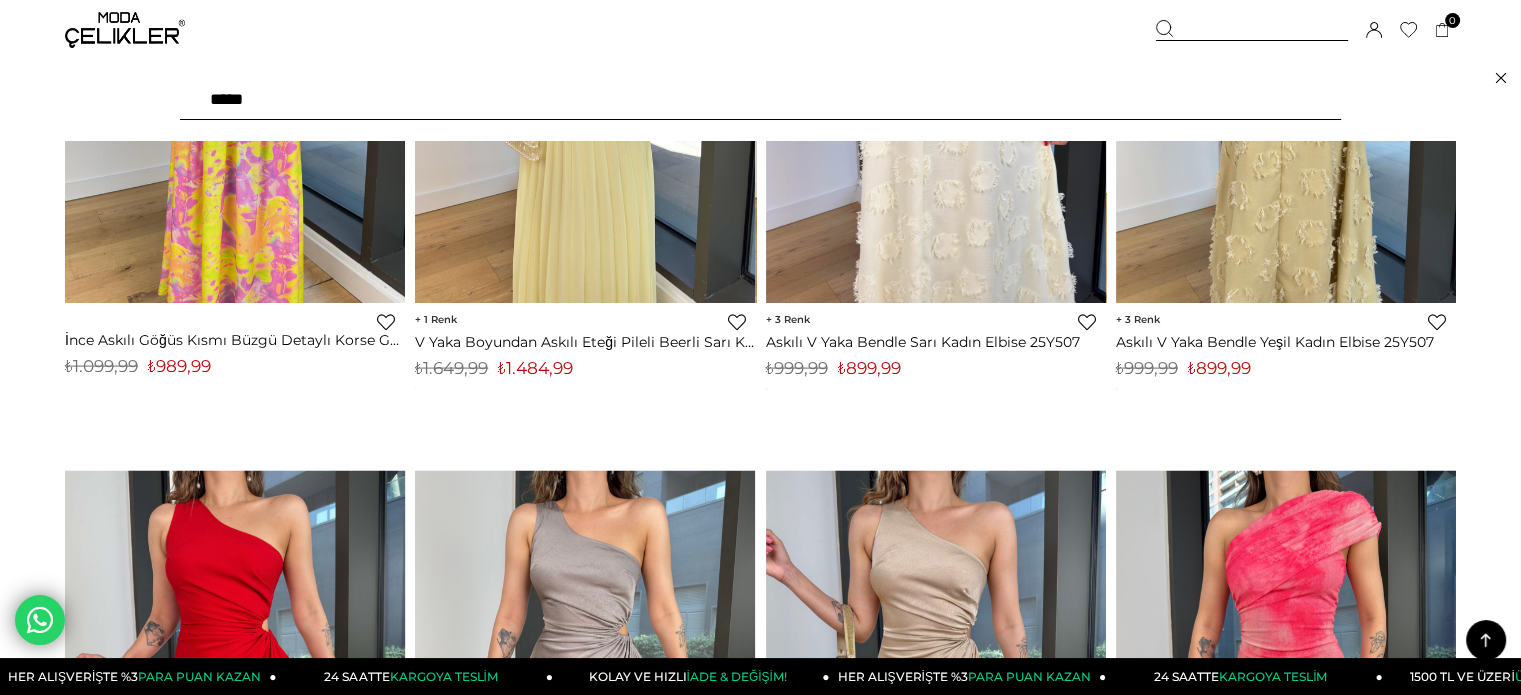 click at bounding box center [125, 30] 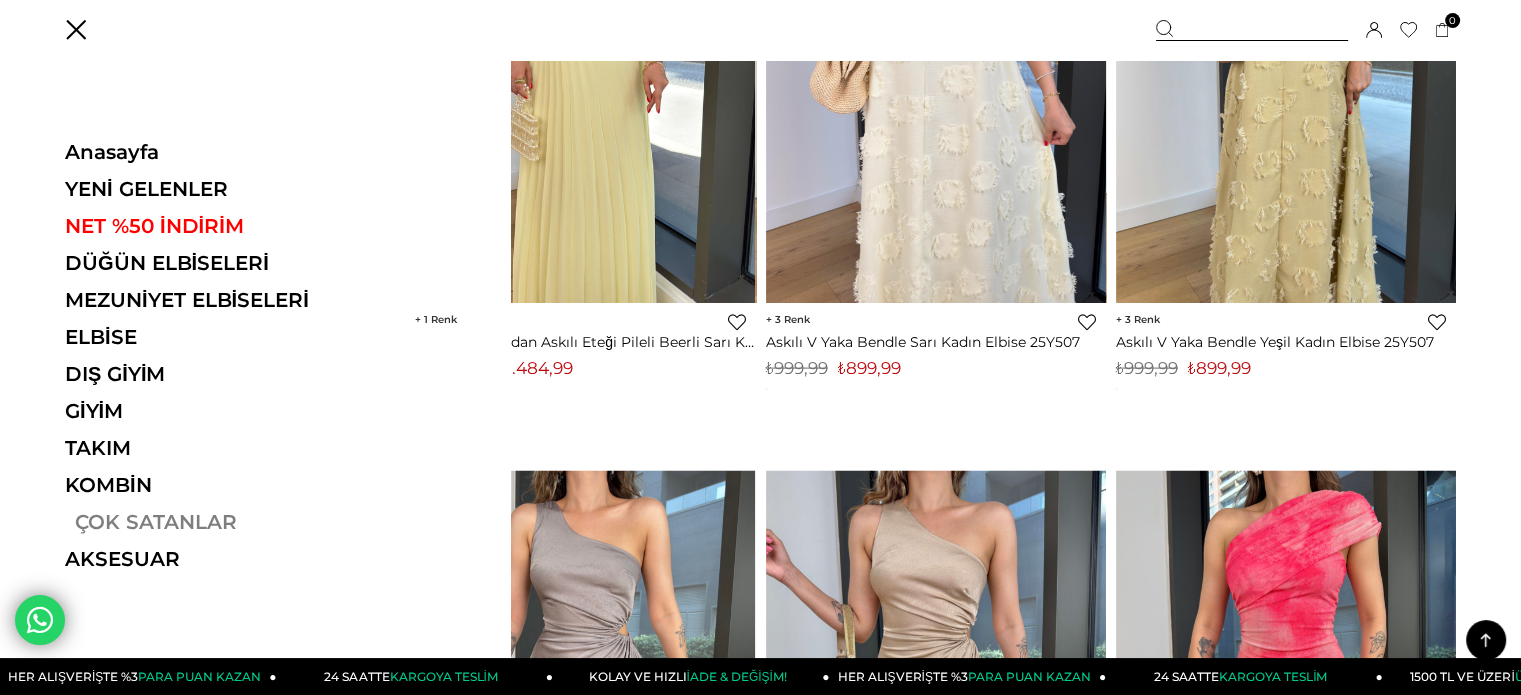click on "ÇOK SATANLAR" at bounding box center [202, 522] 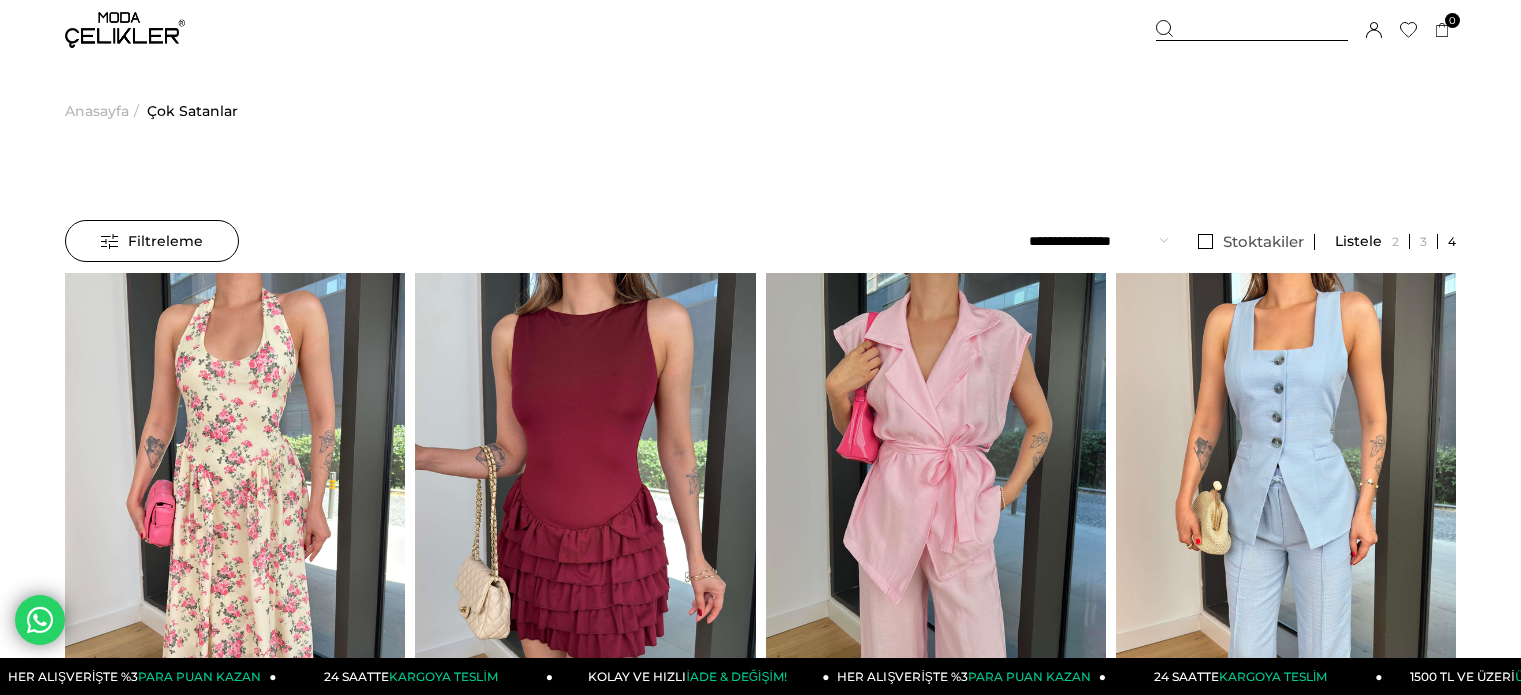 scroll, scrollTop: 0, scrollLeft: 0, axis: both 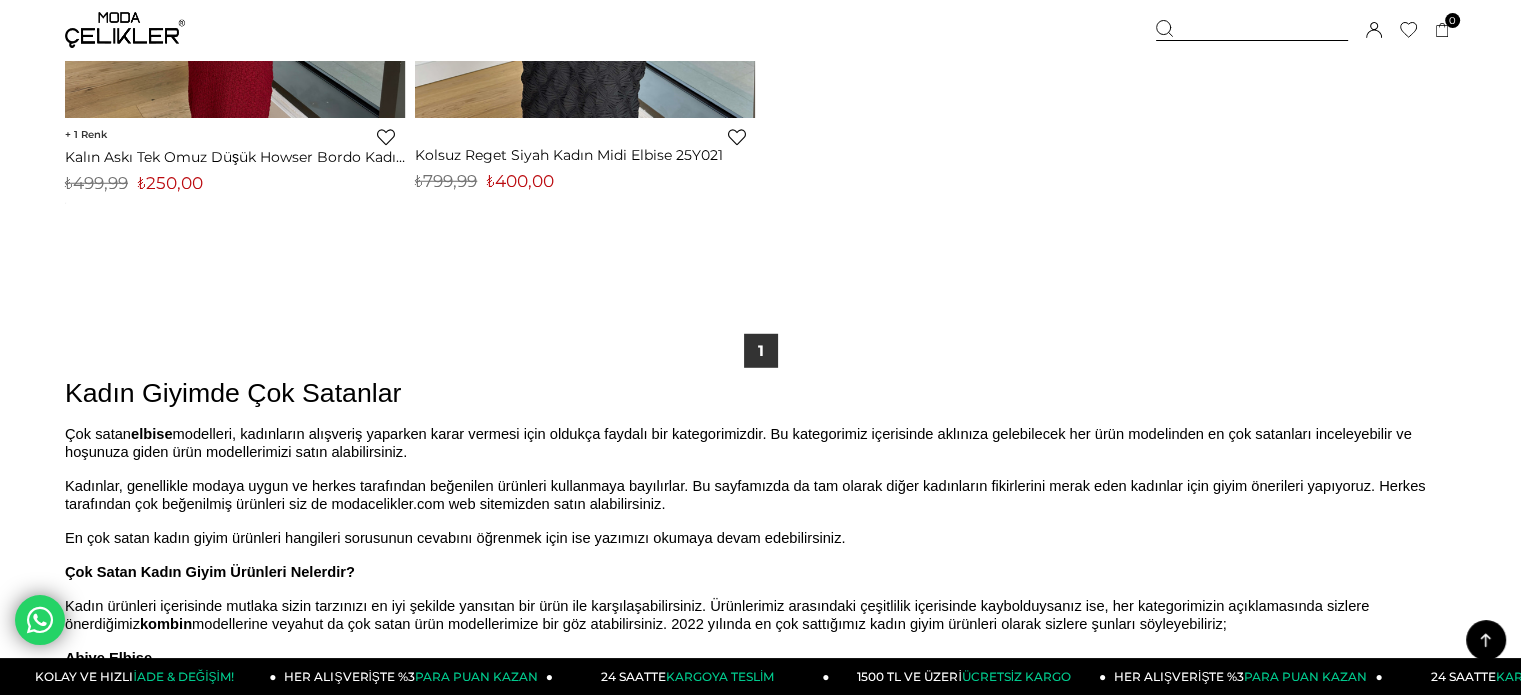click at bounding box center (1252, 30) 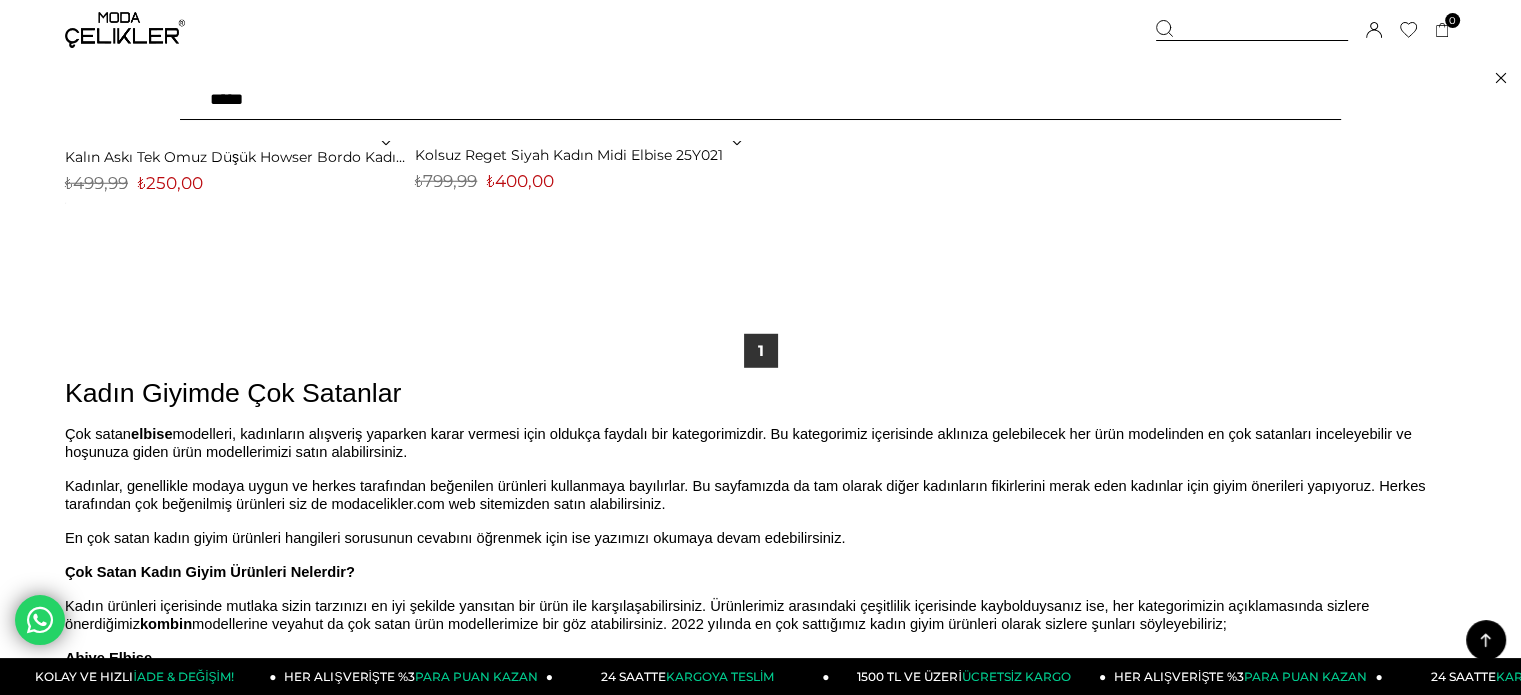 click at bounding box center (1252, 30) 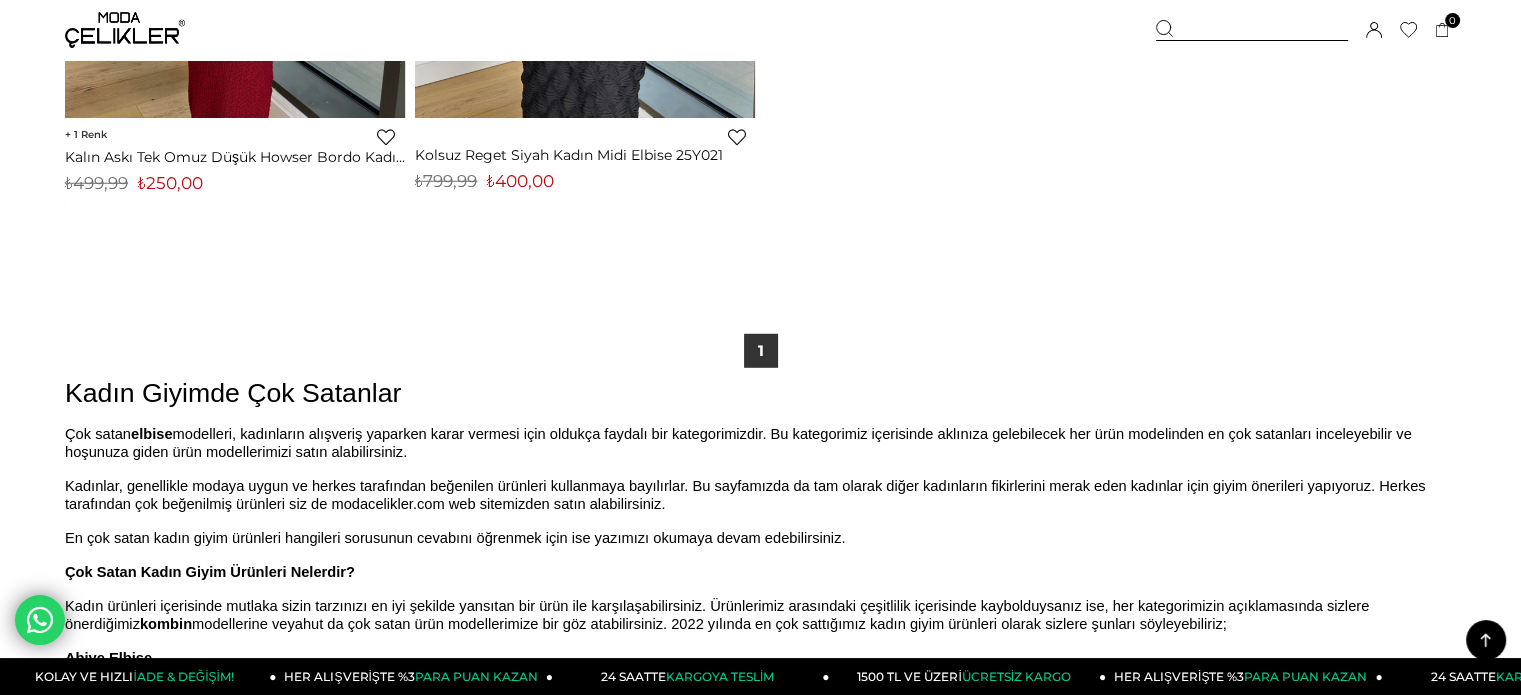 click at bounding box center (1252, 30) 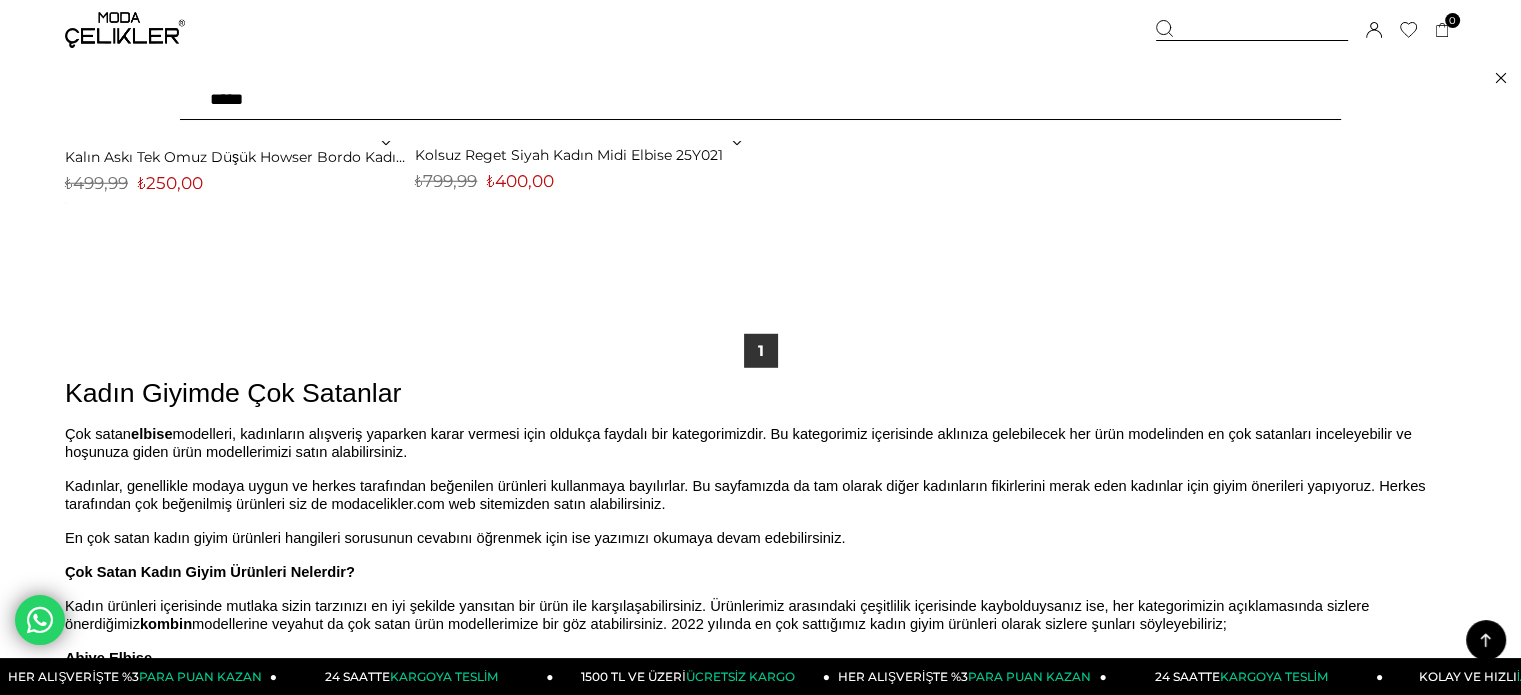 click at bounding box center [760, 100] 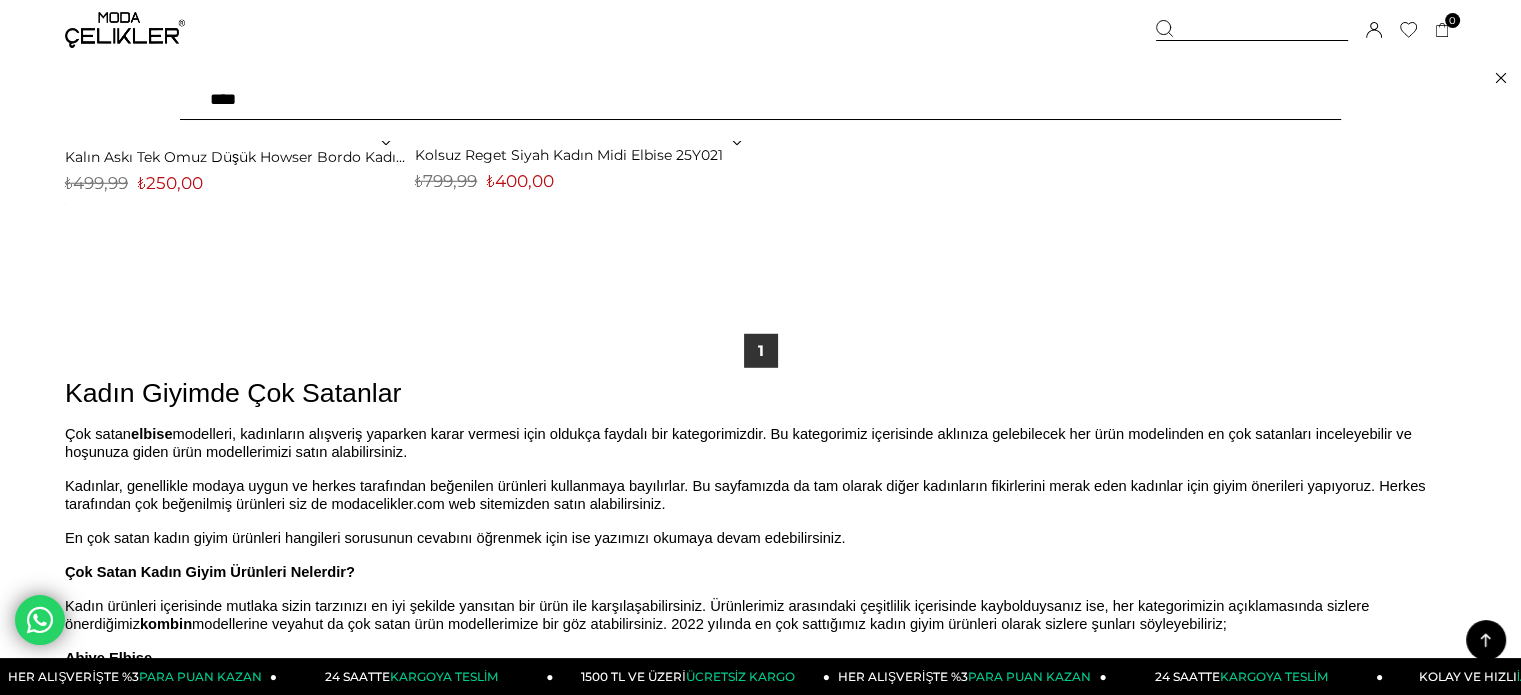 type on "*****" 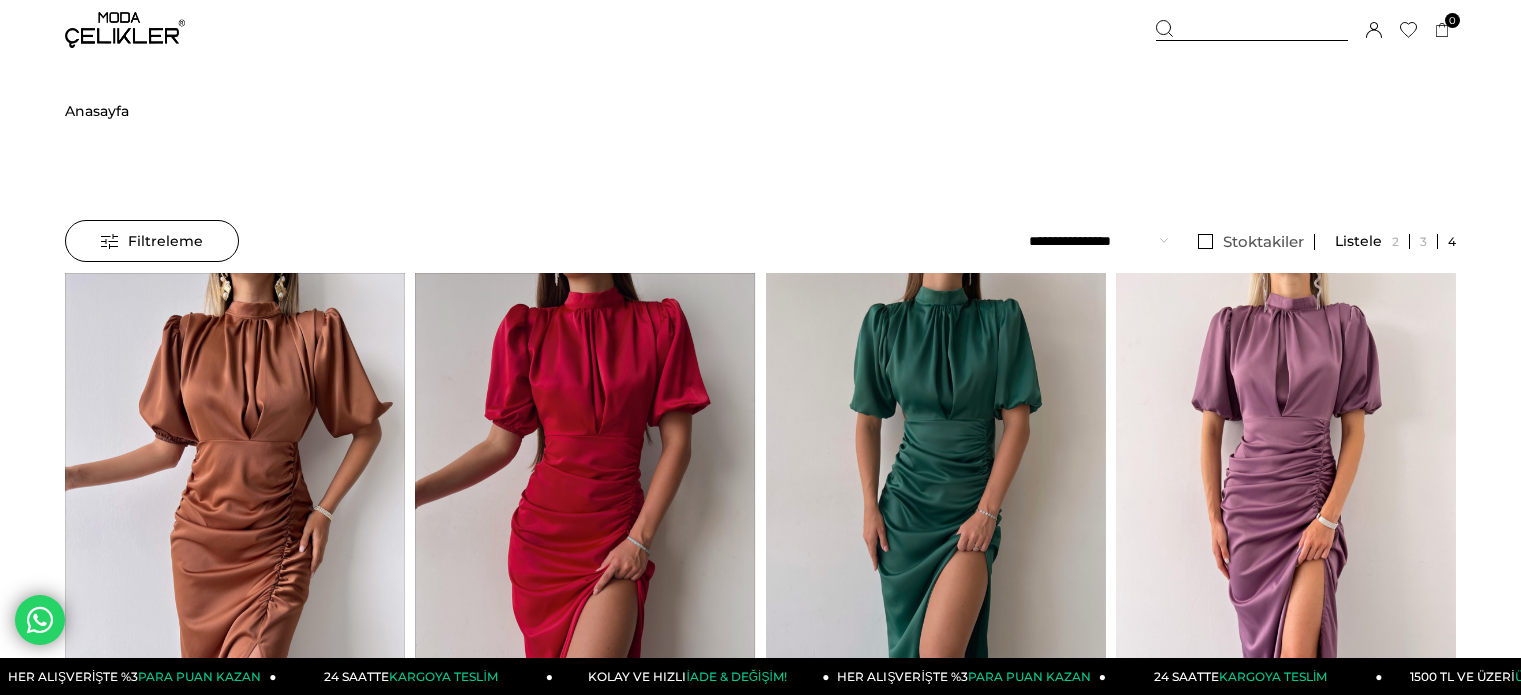 scroll, scrollTop: 0, scrollLeft: 0, axis: both 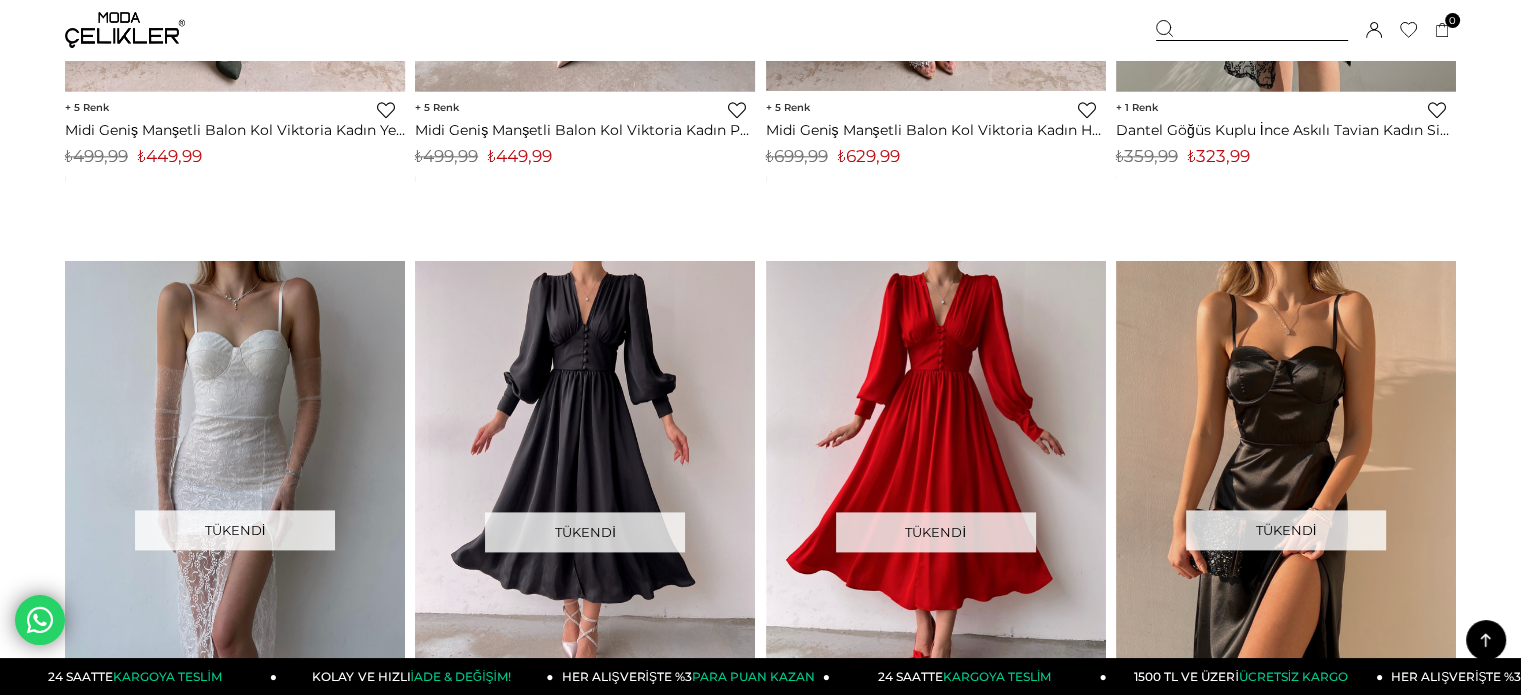 click on "Tükendi
‹ ›
5
Favorilere Ekle
Moda Celikler
Midi Geniş Manşetli Balon Kol Viktoria Kadın Pudra Elbise 22Y000049
₺449,99
KDV Dahil
₺499,99
KDV Dahil
★
★
★
★
★
*" at bounding box center (585, -51) 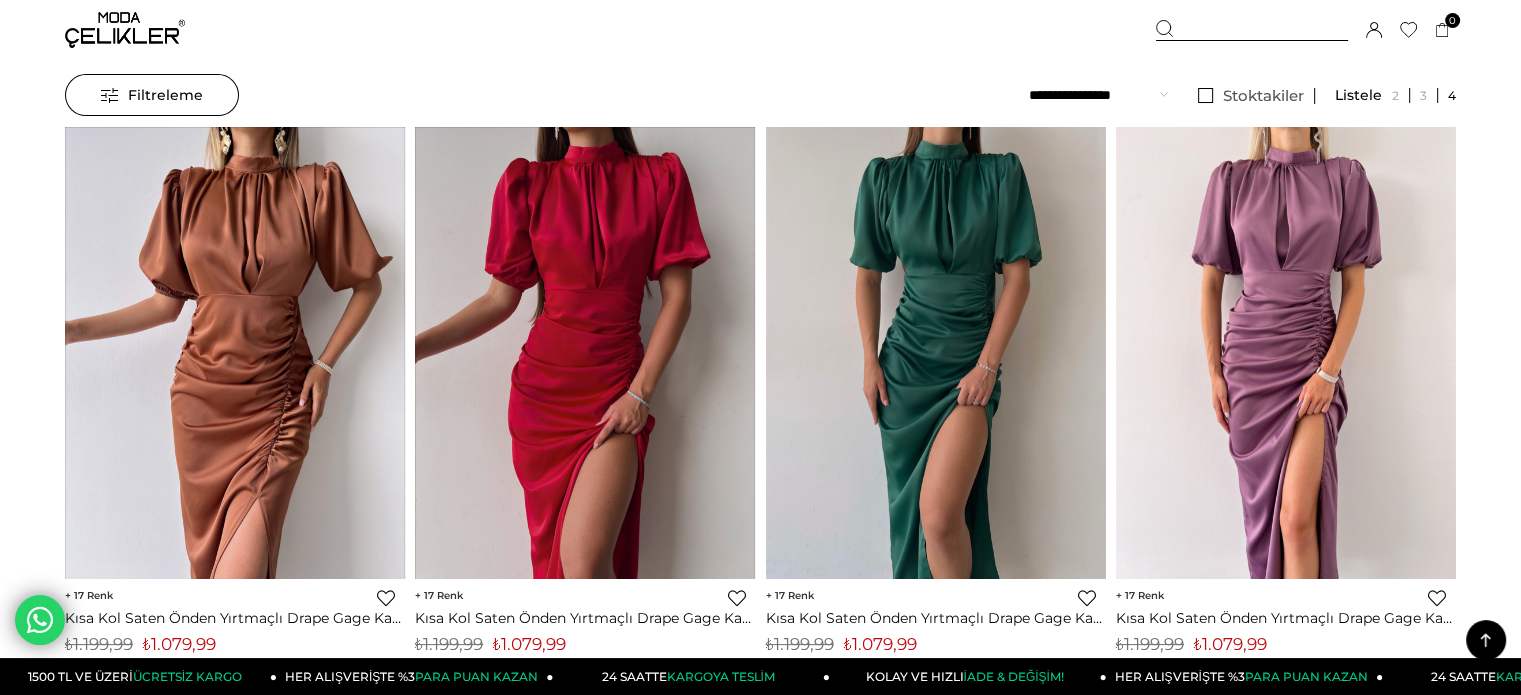 scroll, scrollTop: 0, scrollLeft: 0, axis: both 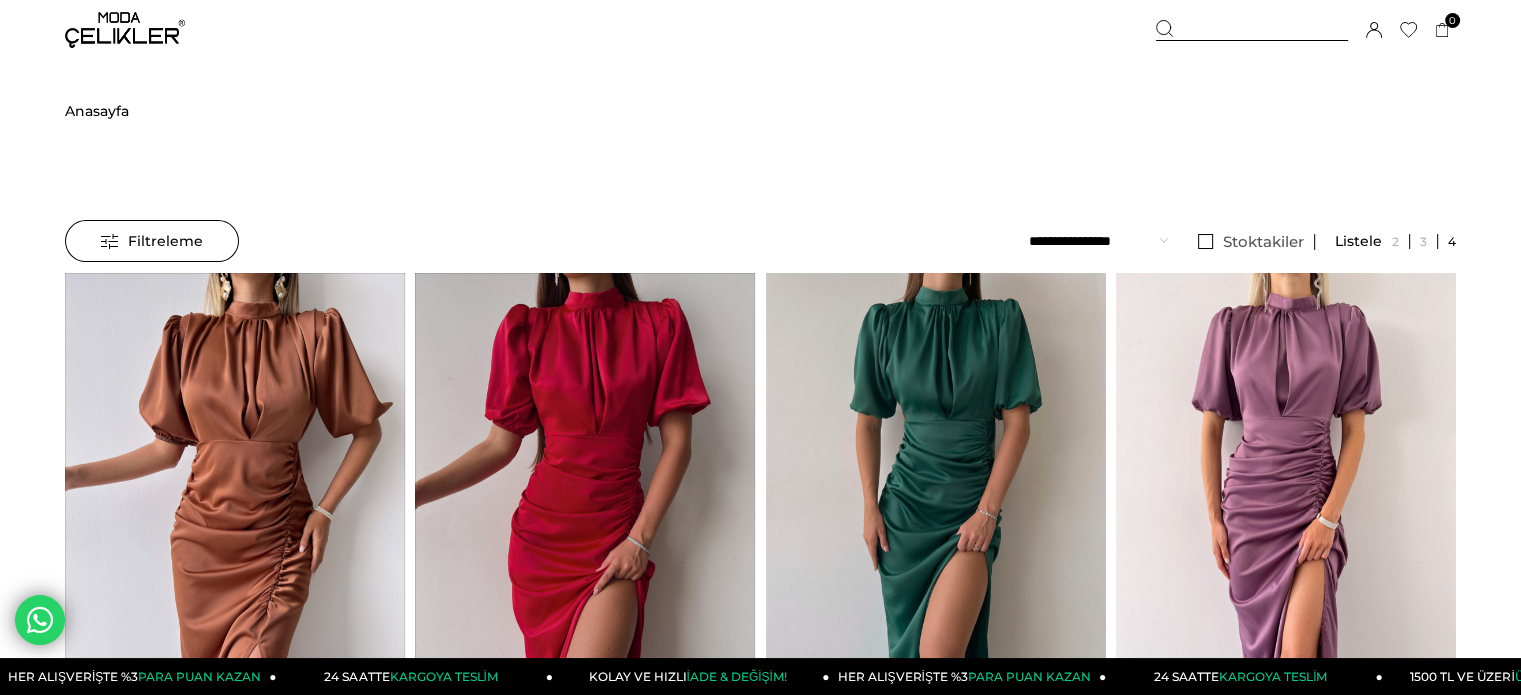 click at bounding box center [125, 30] 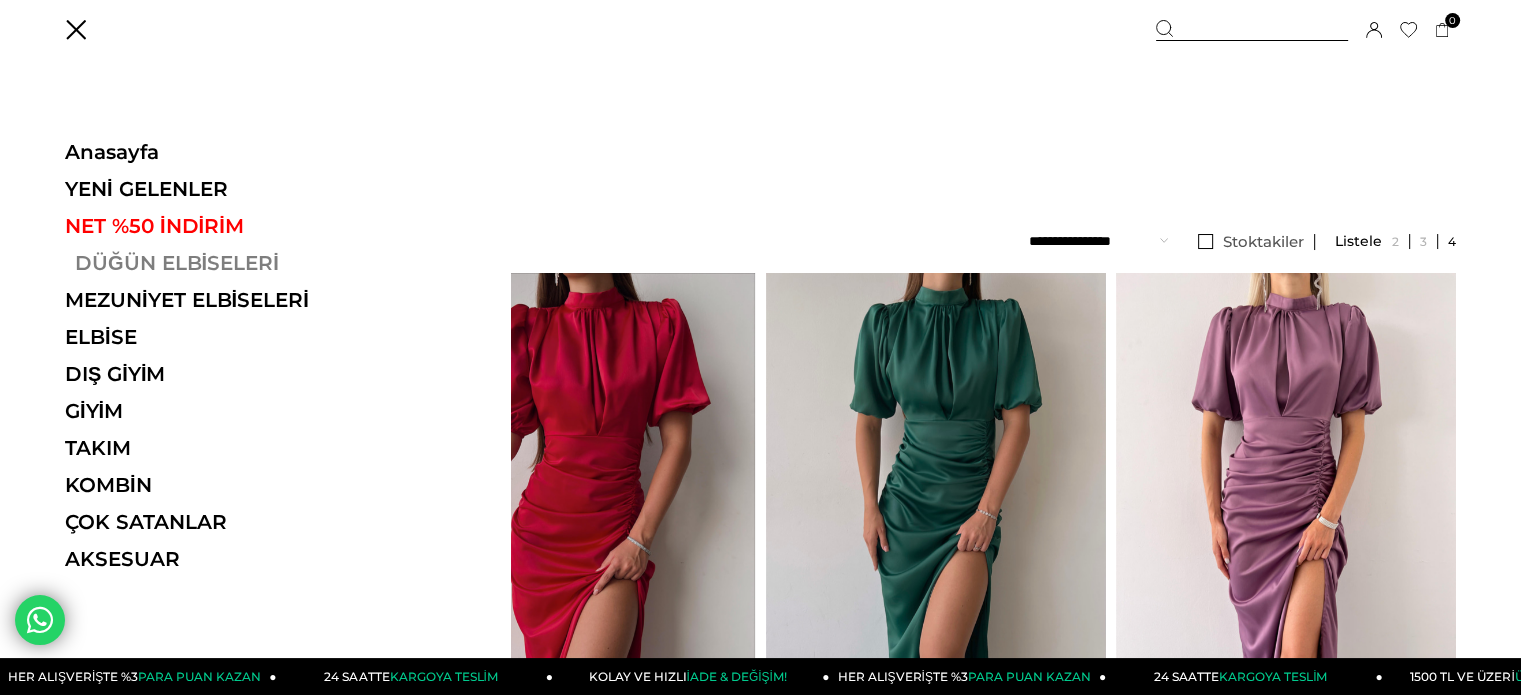 click on "DÜĞÜN ELBİSELERİ" at bounding box center (202, 263) 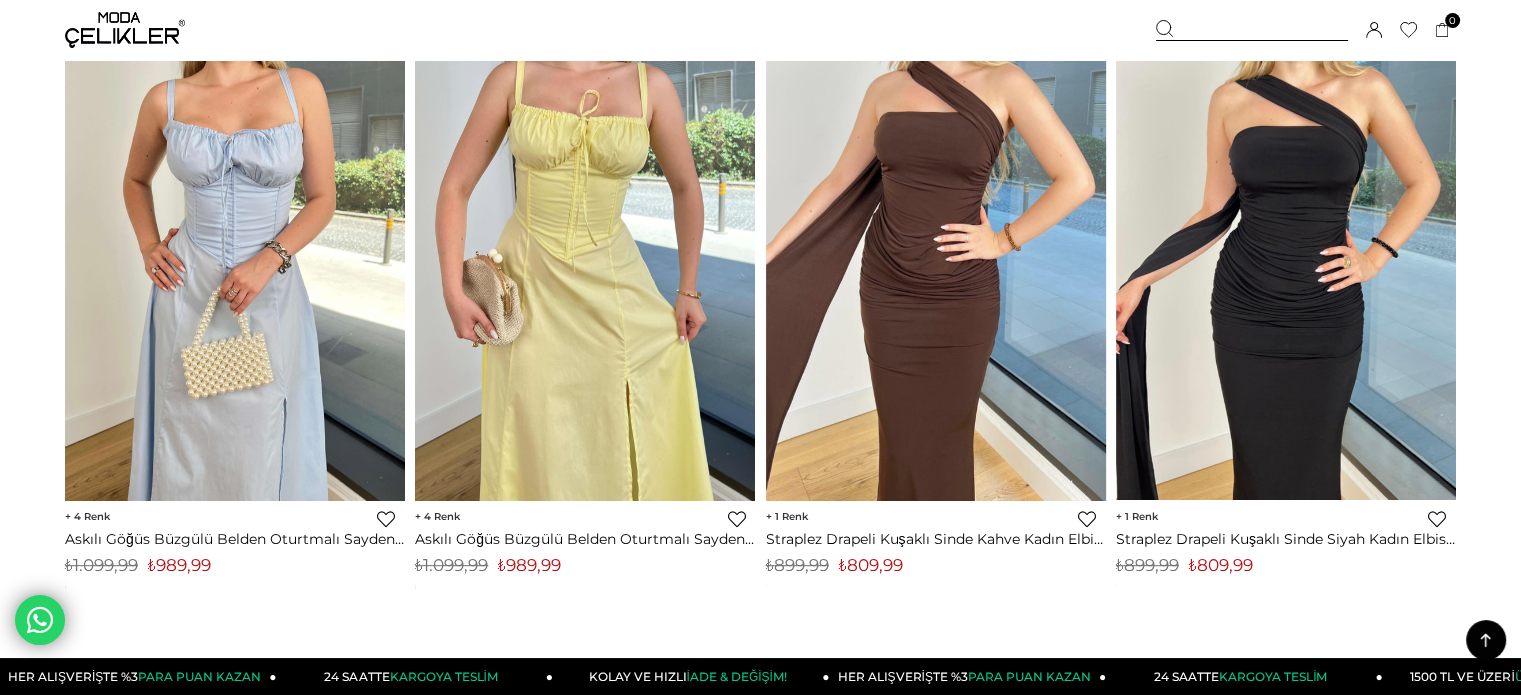 scroll, scrollTop: 1663, scrollLeft: 0, axis: vertical 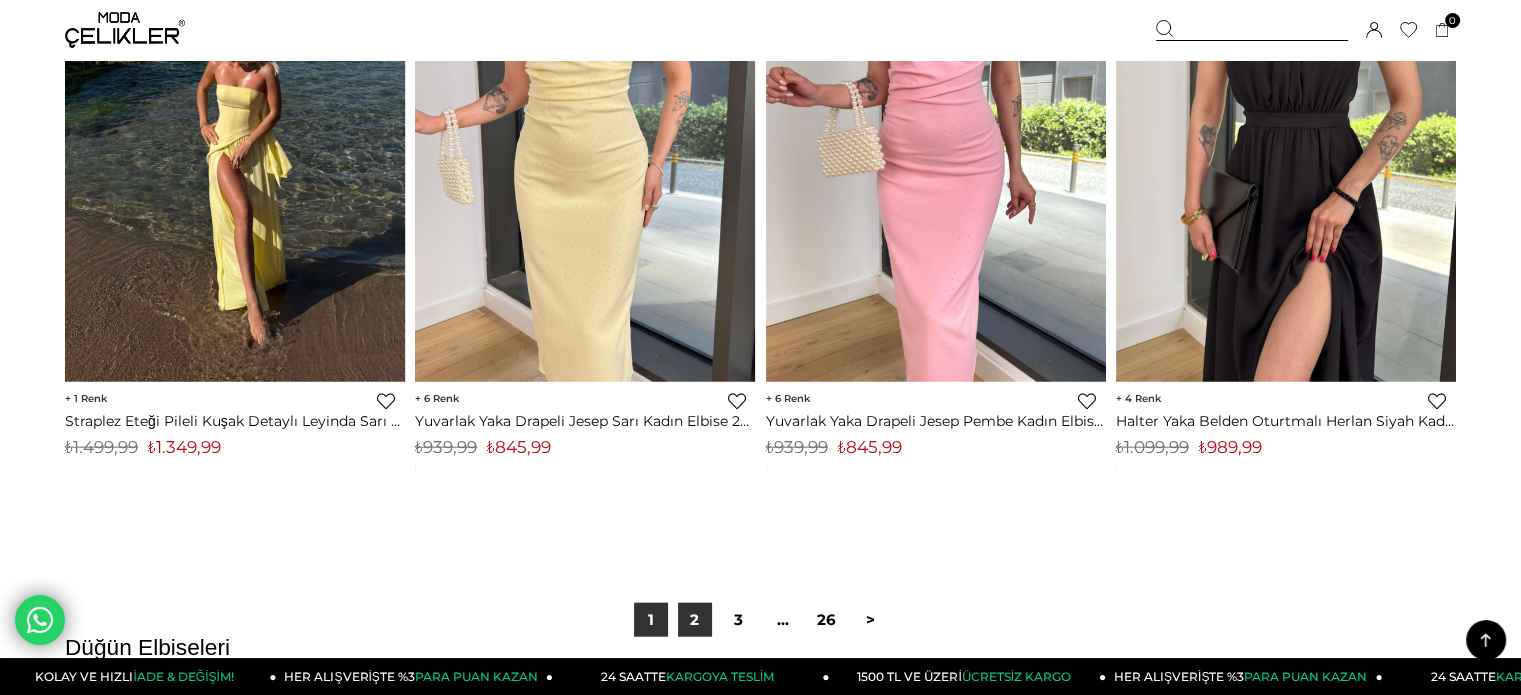 click on "2" at bounding box center [695, 620] 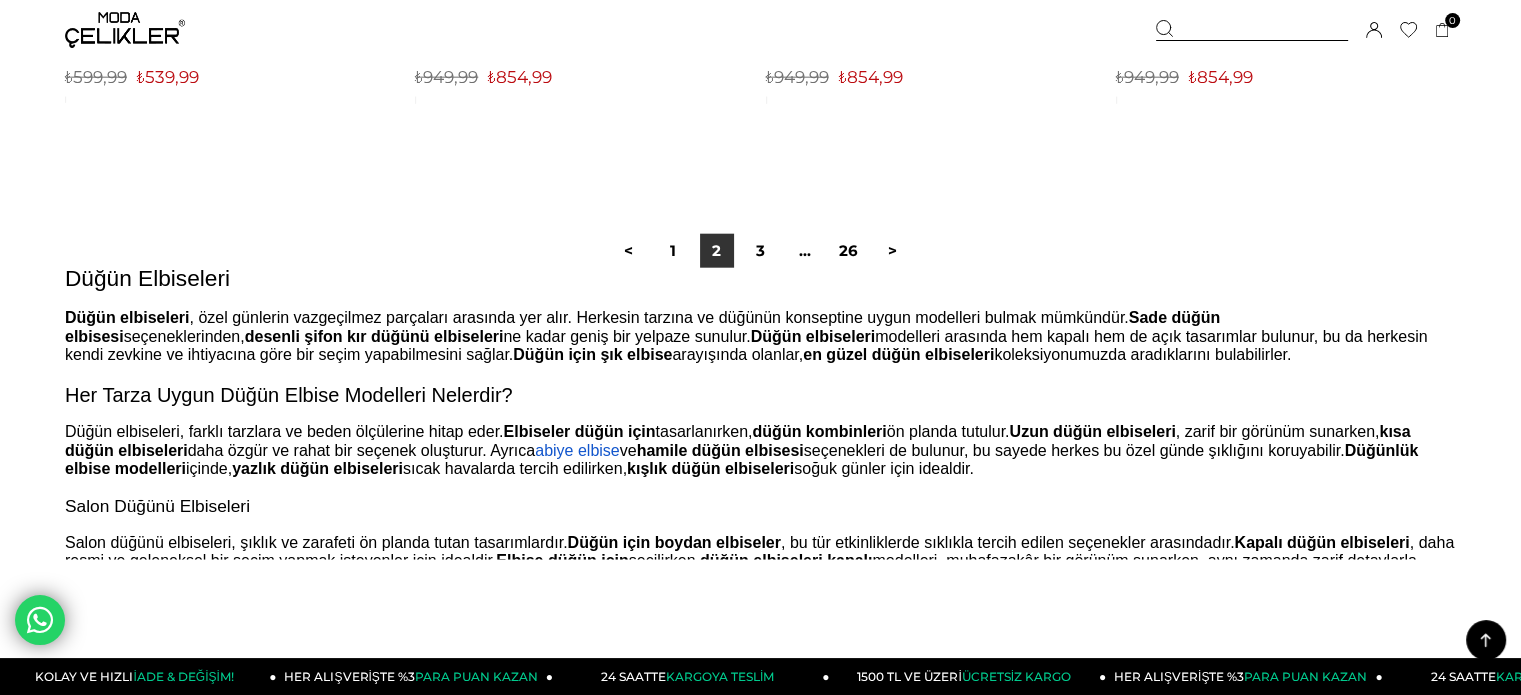 scroll, scrollTop: 12544, scrollLeft: 0, axis: vertical 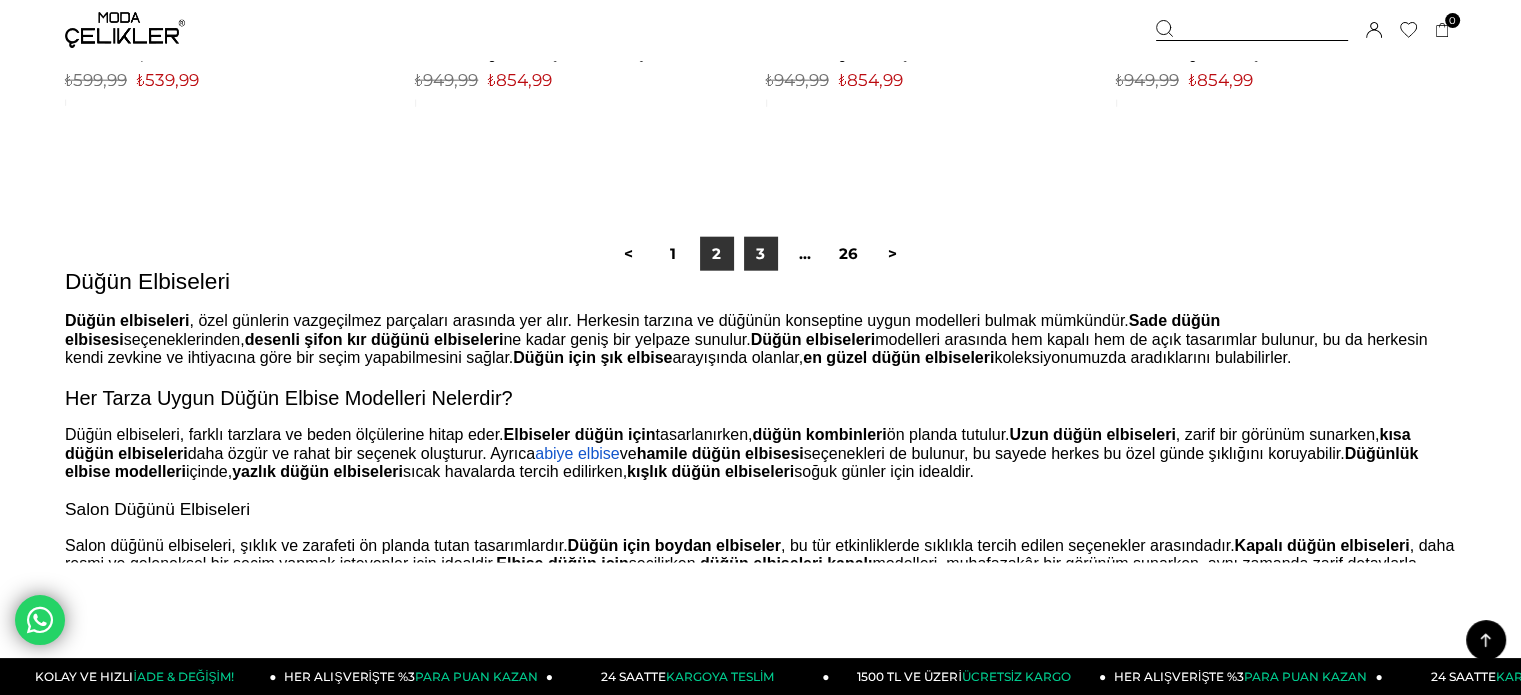 click on "3" at bounding box center (761, 254) 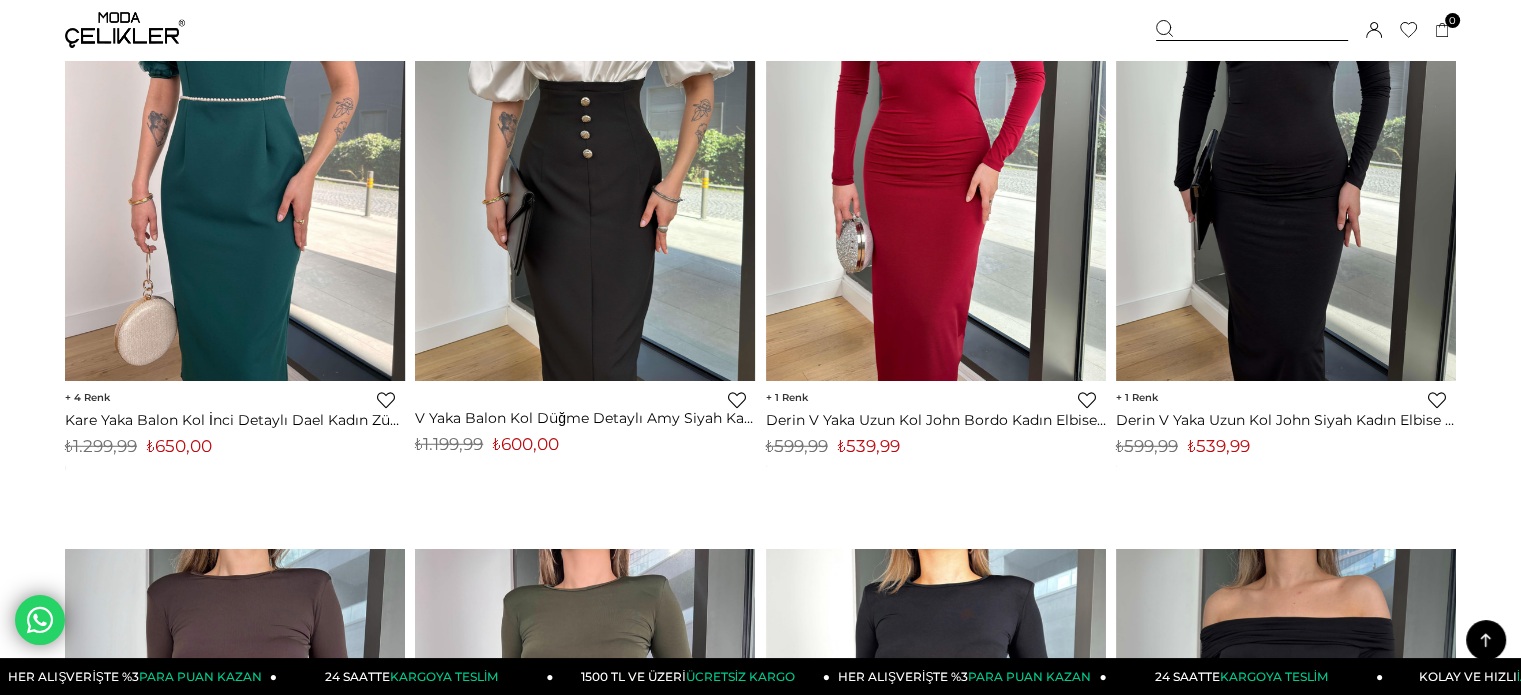 scroll, scrollTop: 5164, scrollLeft: 0, axis: vertical 